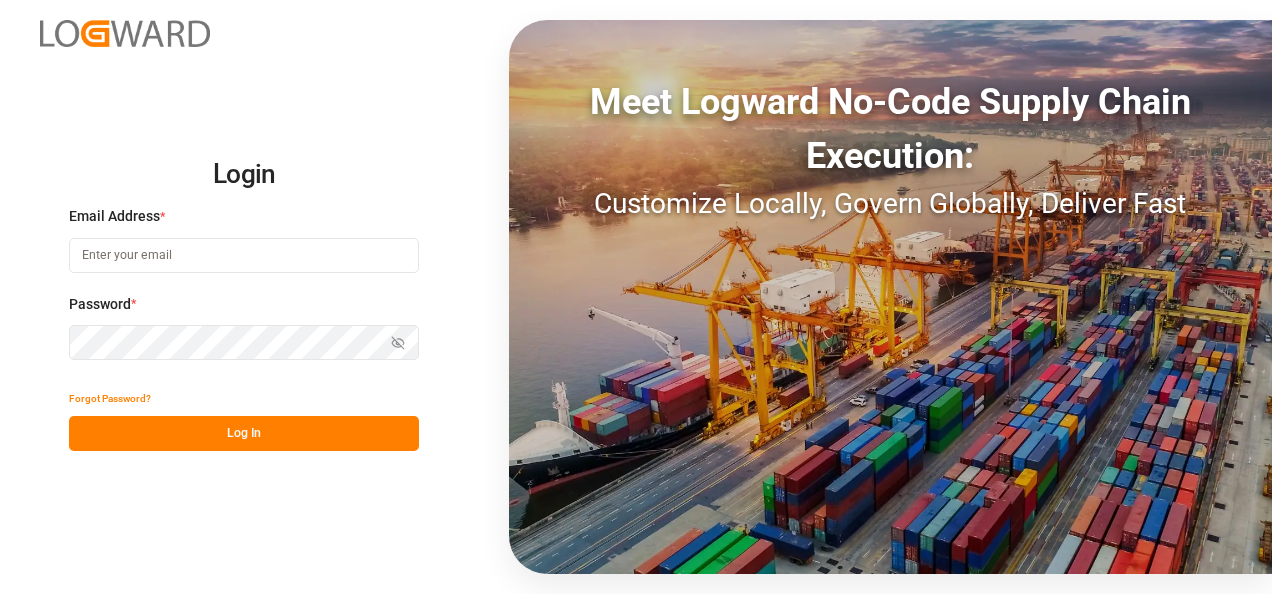 scroll, scrollTop: 0, scrollLeft: 0, axis: both 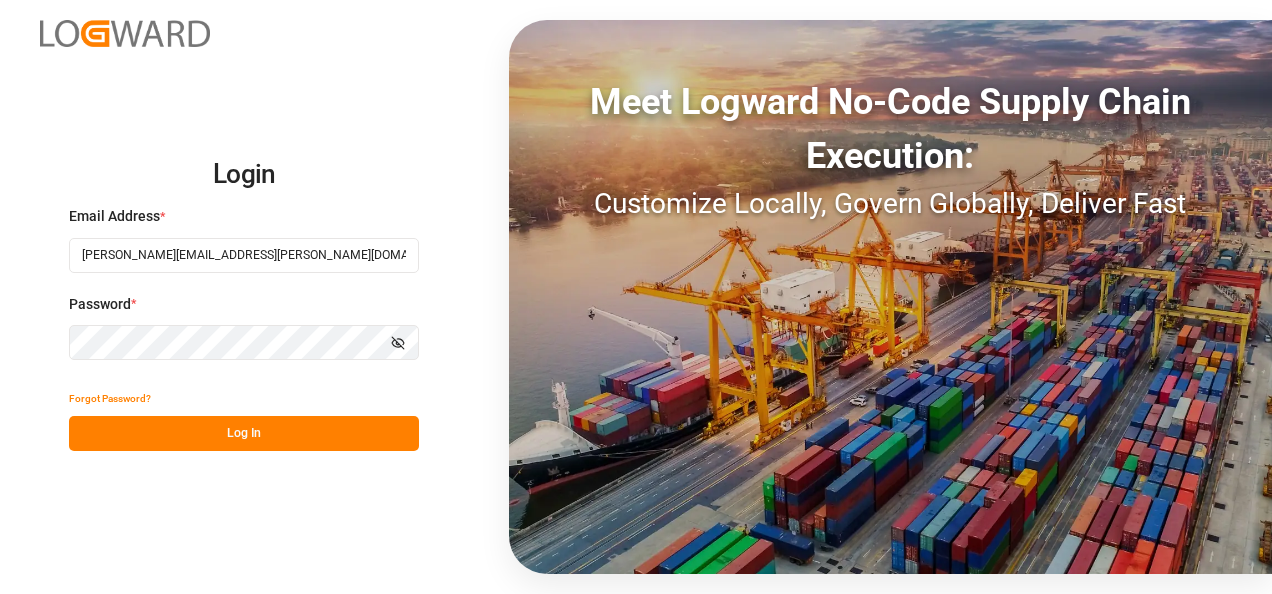 click on "Log In" at bounding box center (244, 433) 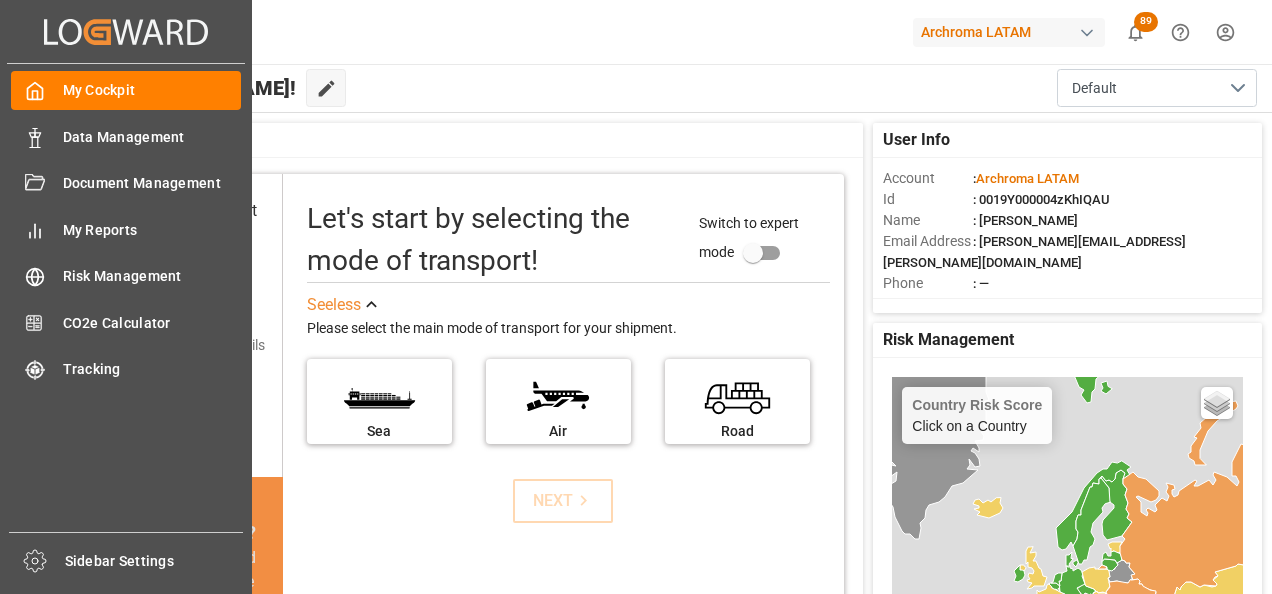 click 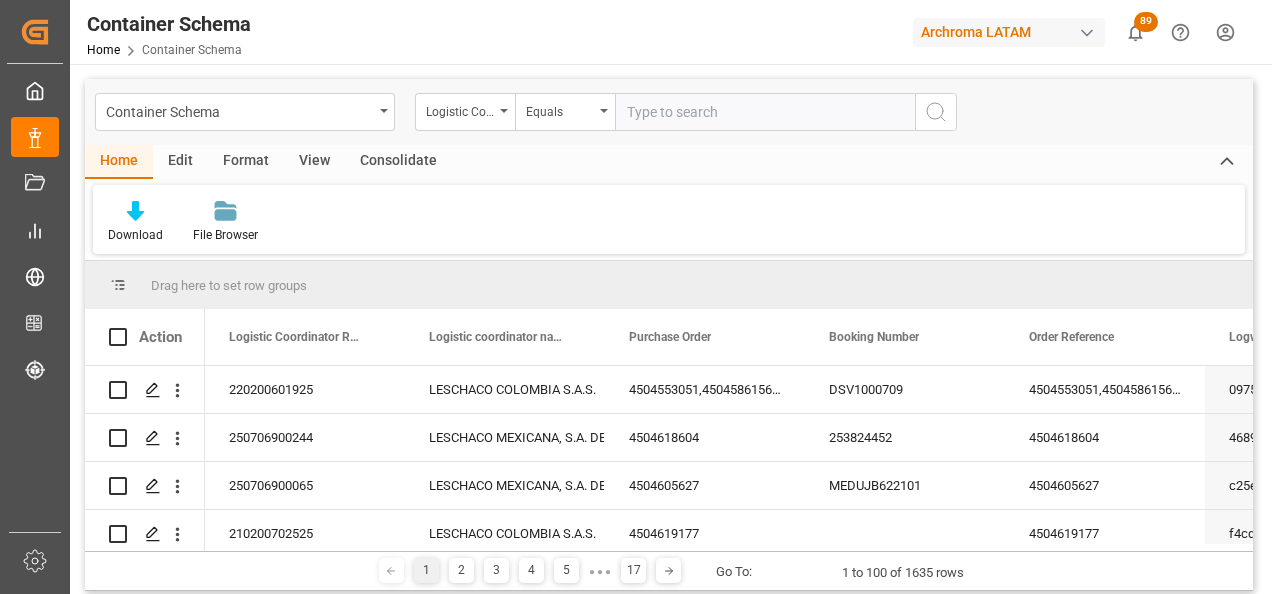 click on "Container Schema" at bounding box center (245, 112) 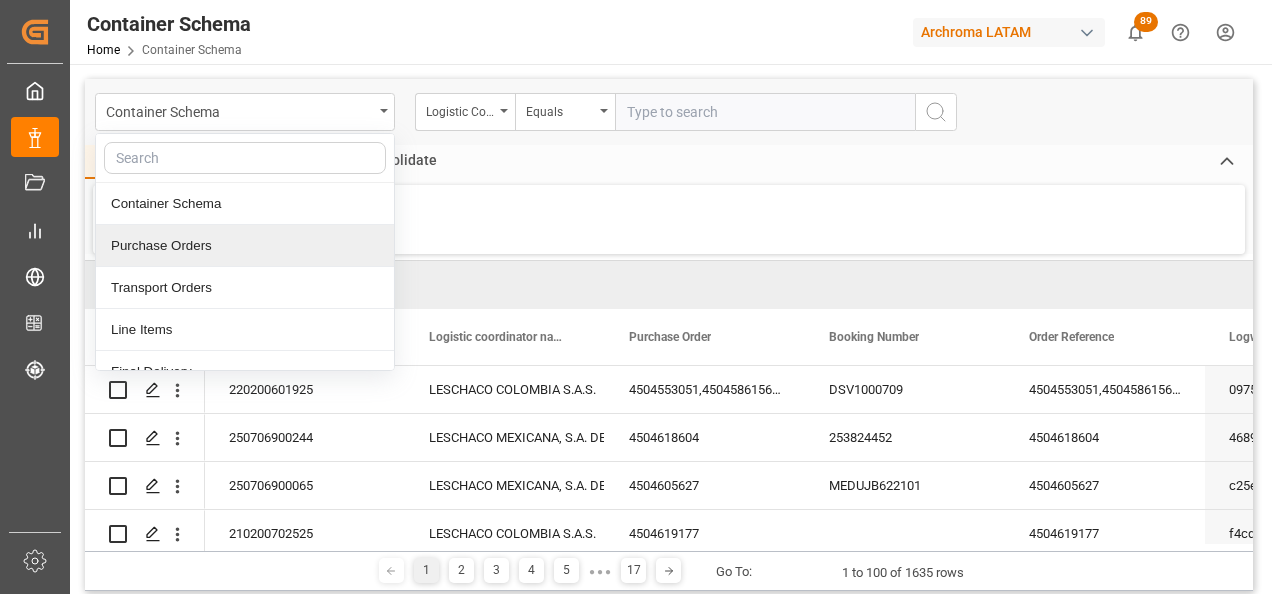 click on "Purchase Orders" at bounding box center (245, 246) 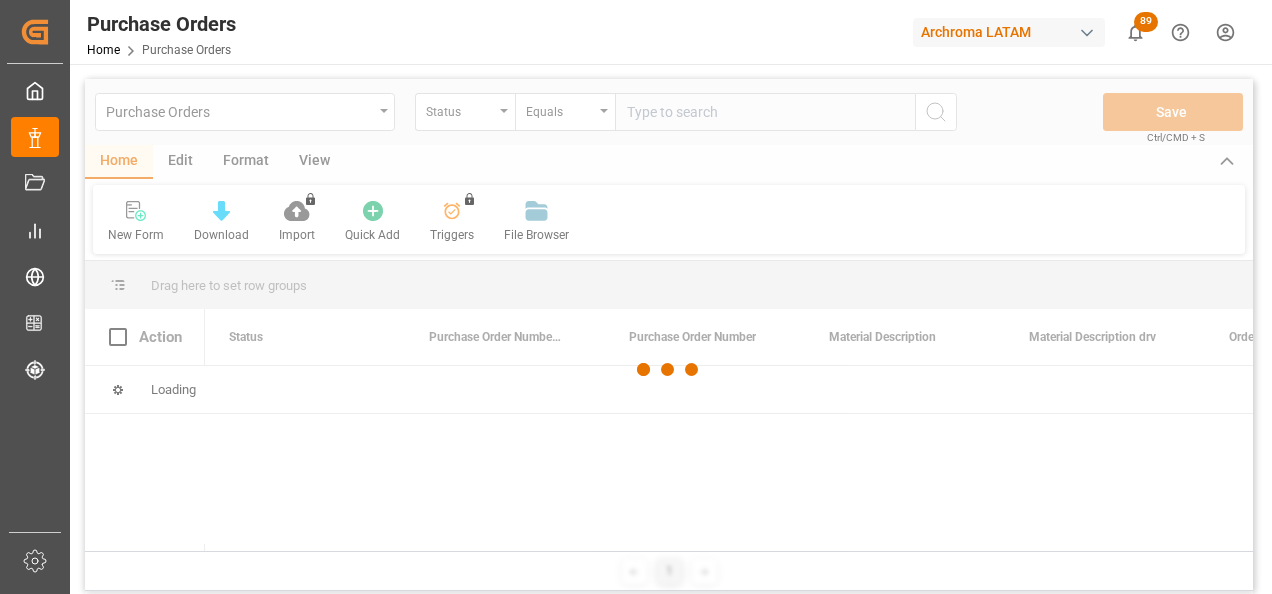 click at bounding box center [669, 370] 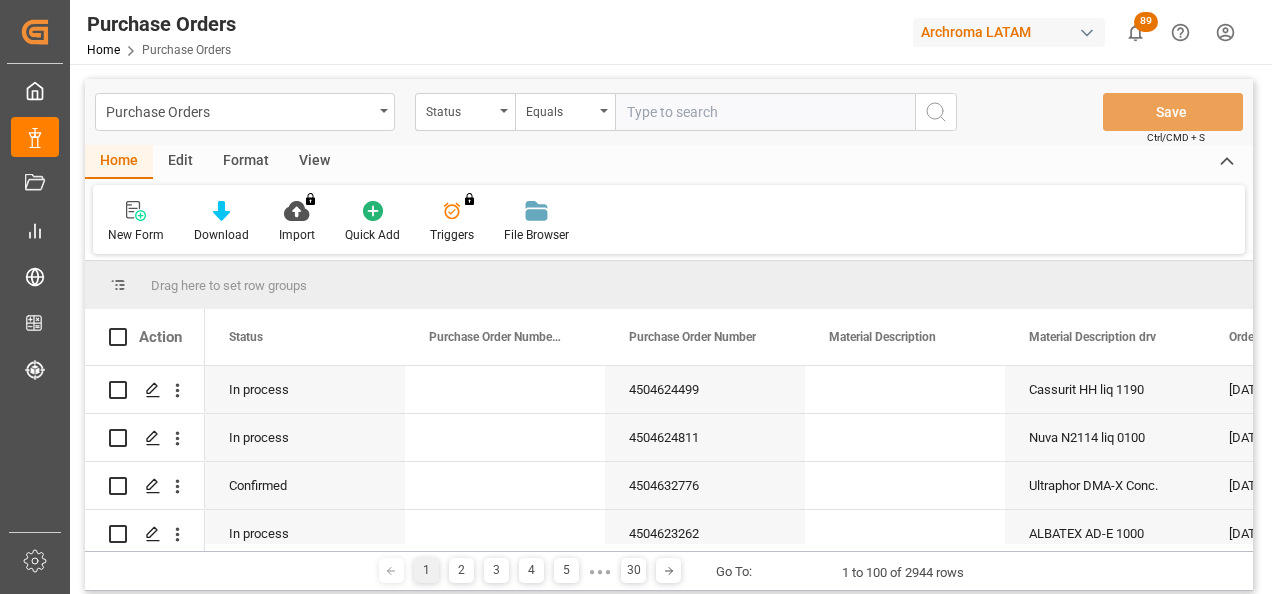 click on "Status" at bounding box center (465, 112) 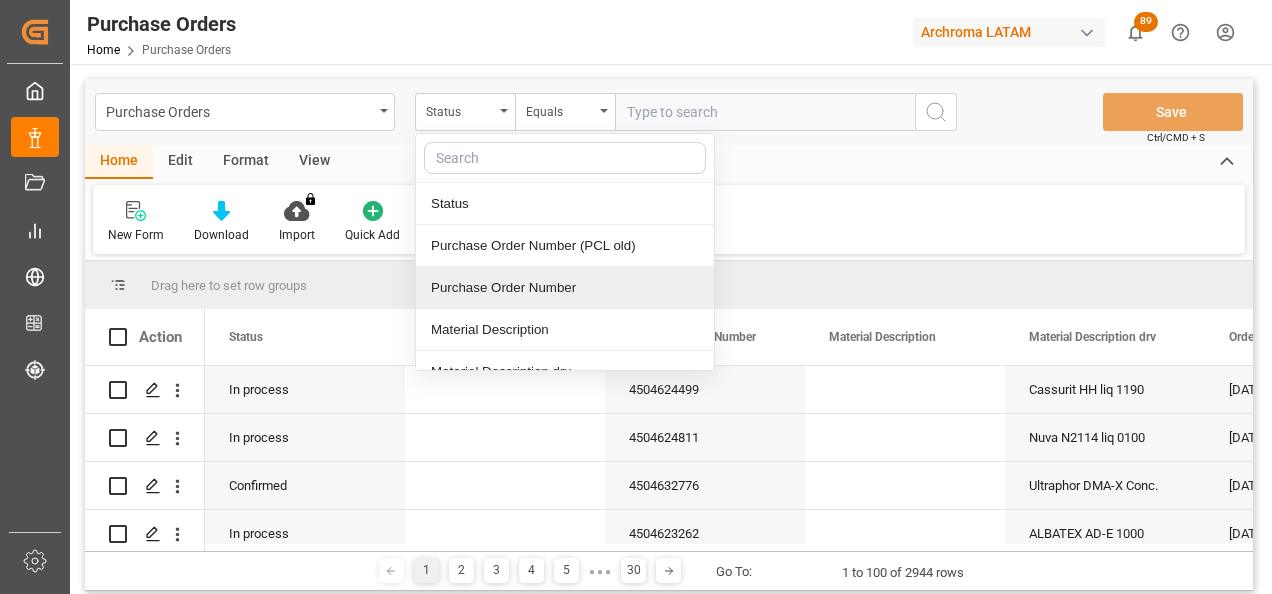 click on "Purchase Order Number" at bounding box center [565, 288] 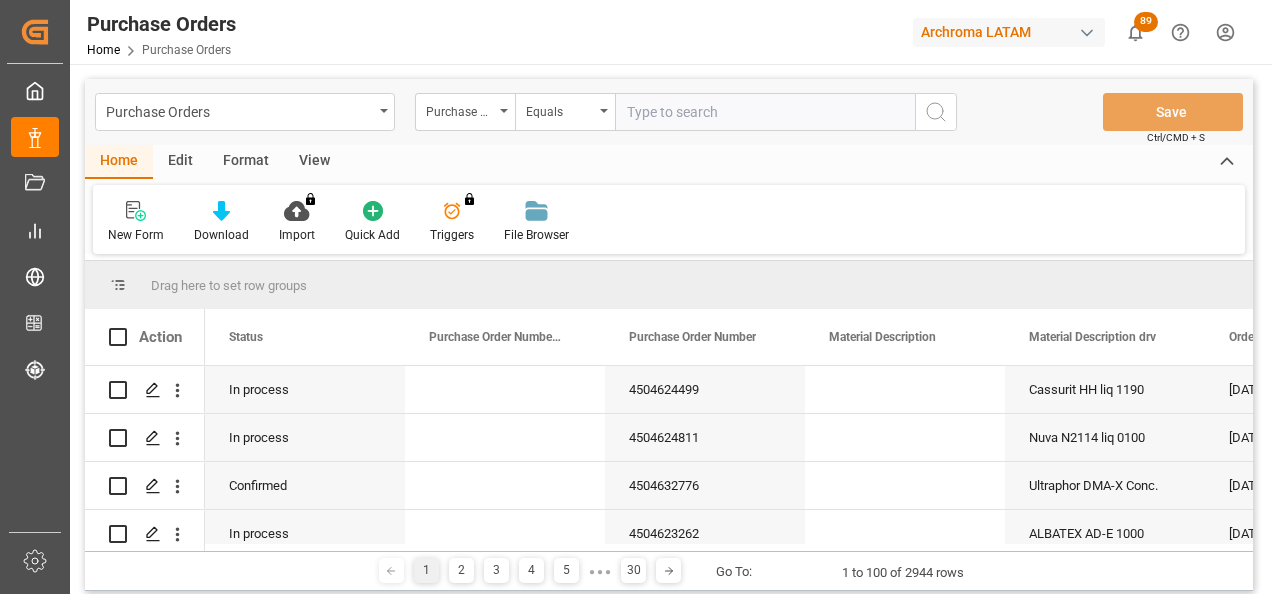 click at bounding box center (765, 112) 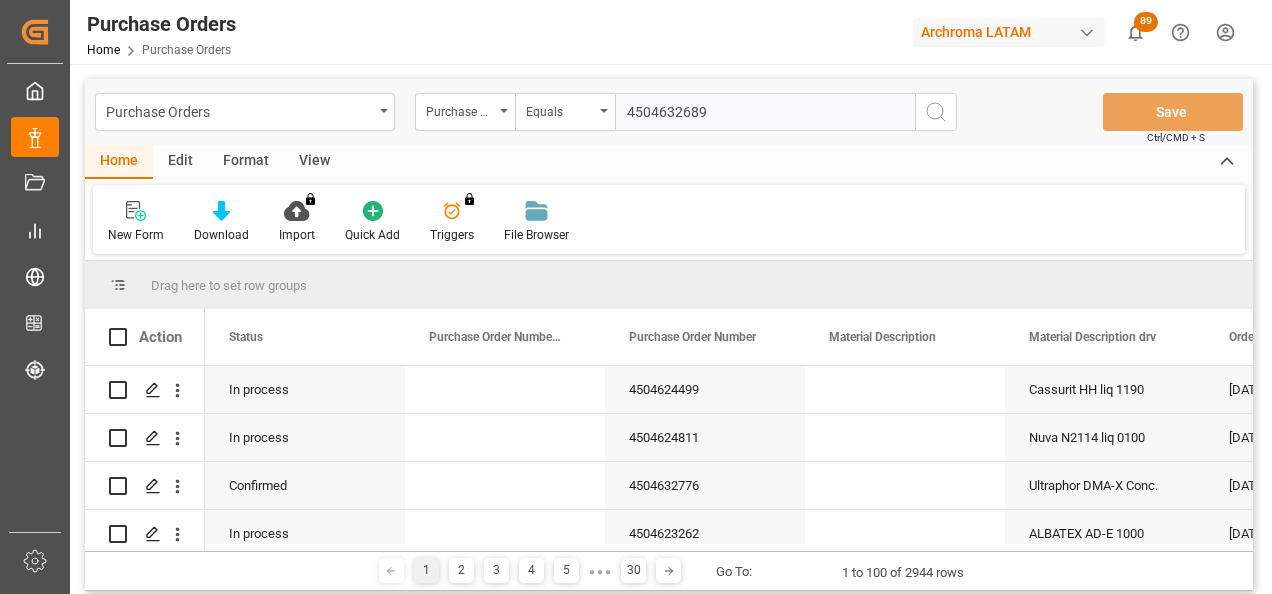 type 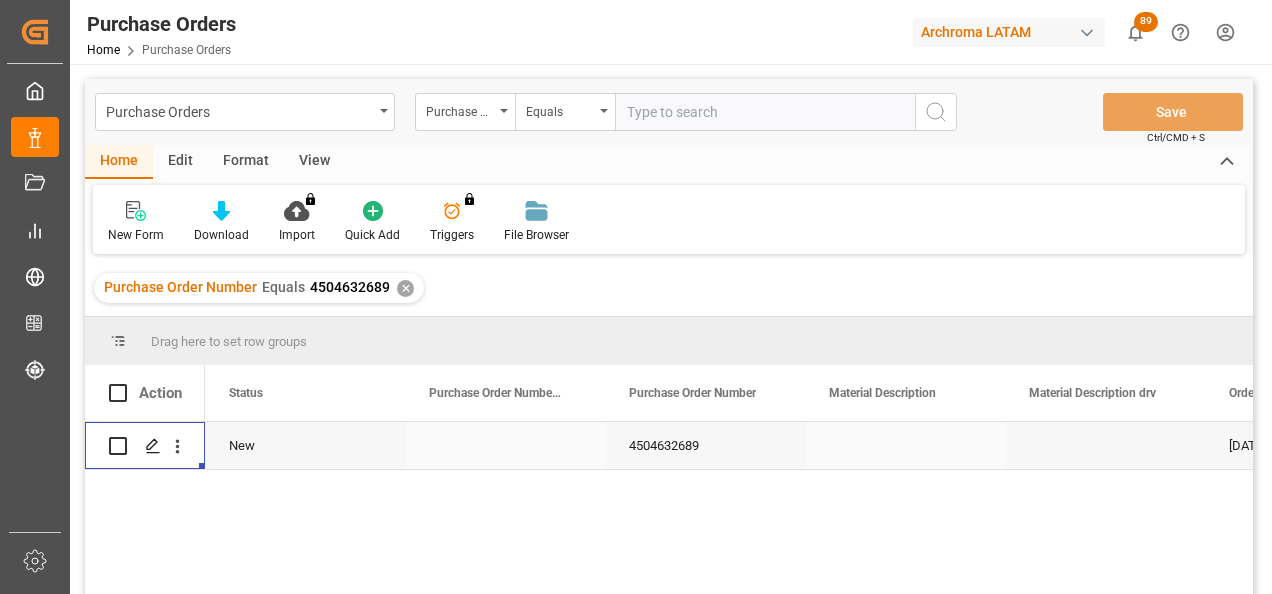 click 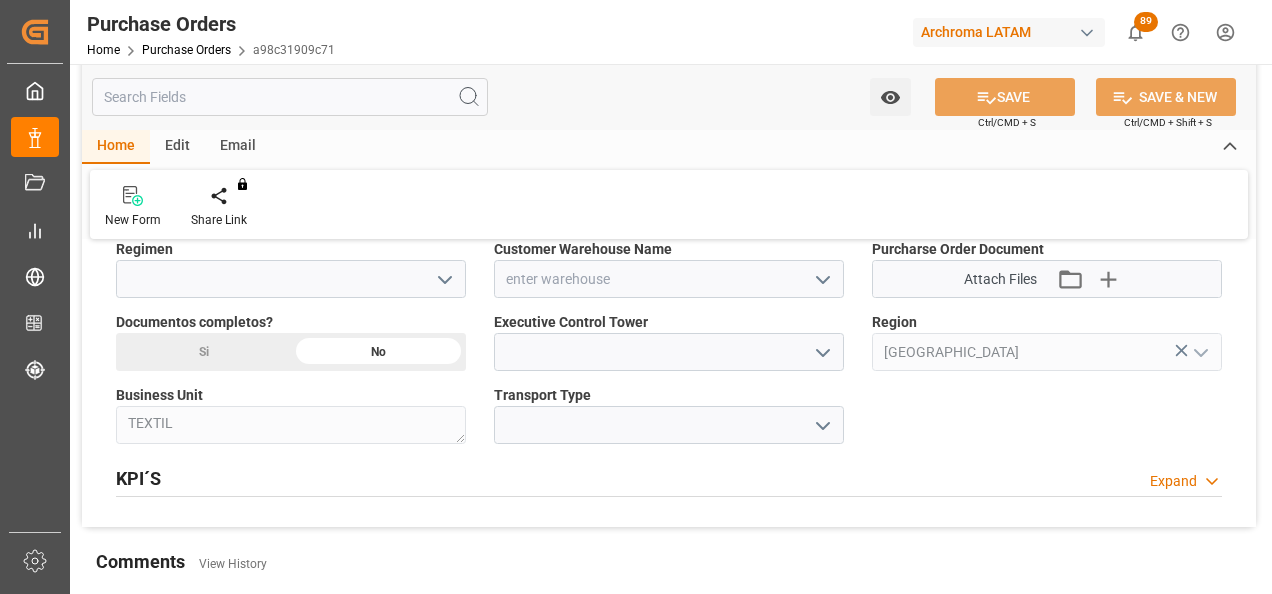 scroll, scrollTop: 1500, scrollLeft: 0, axis: vertical 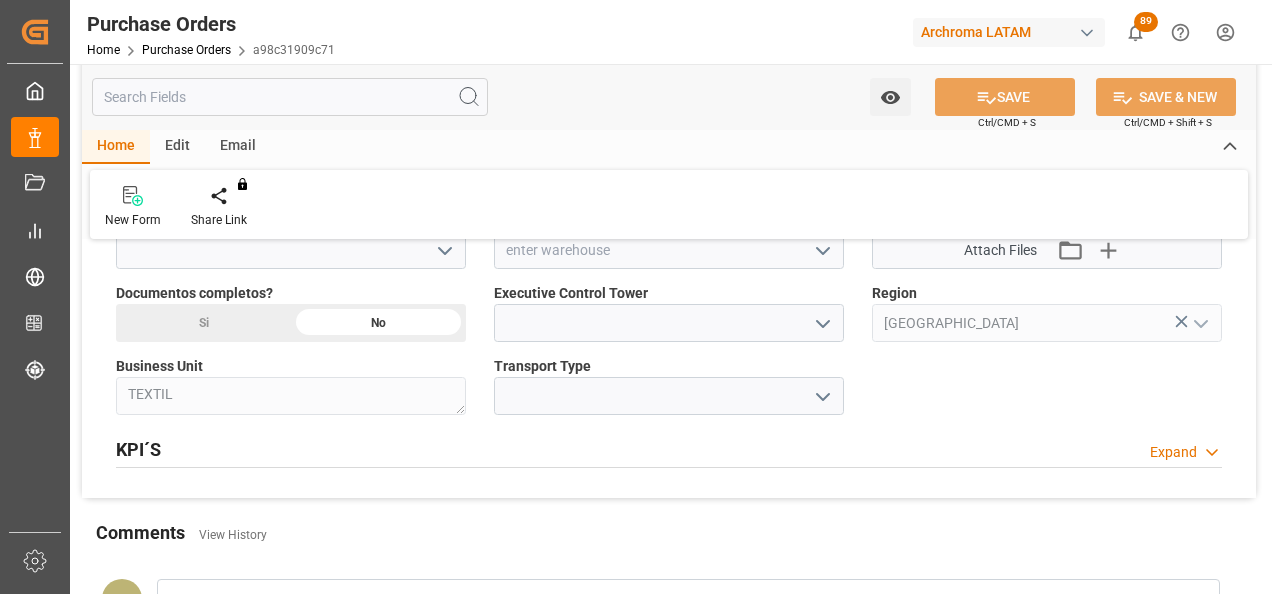 click 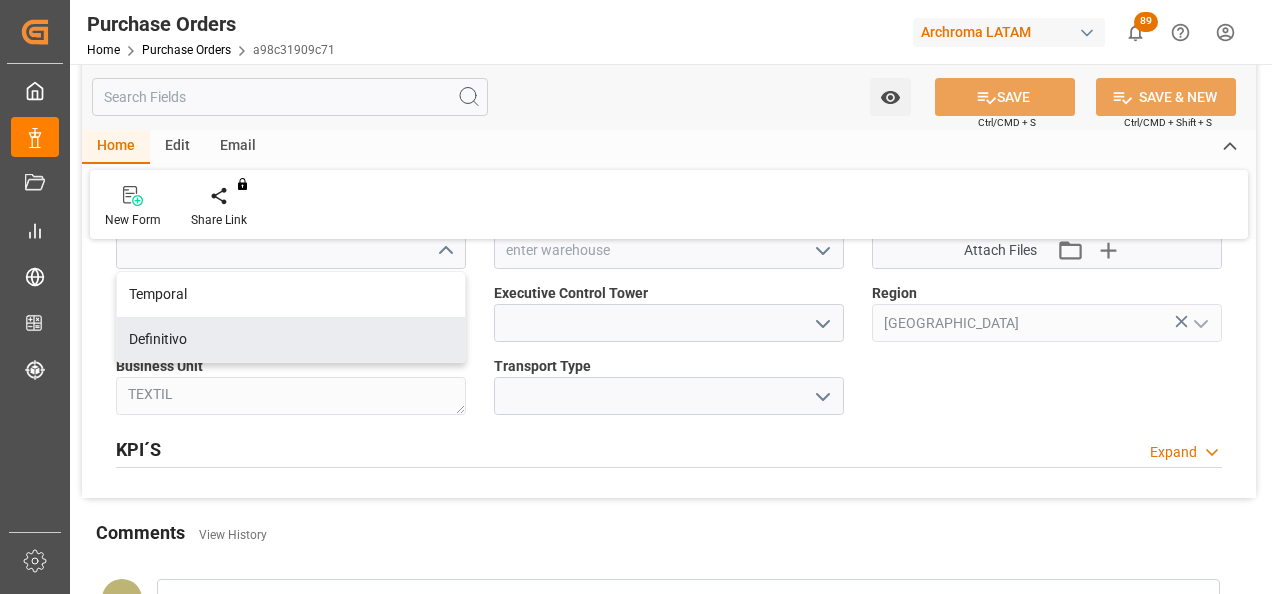 click on "Definitivo" at bounding box center (291, 339) 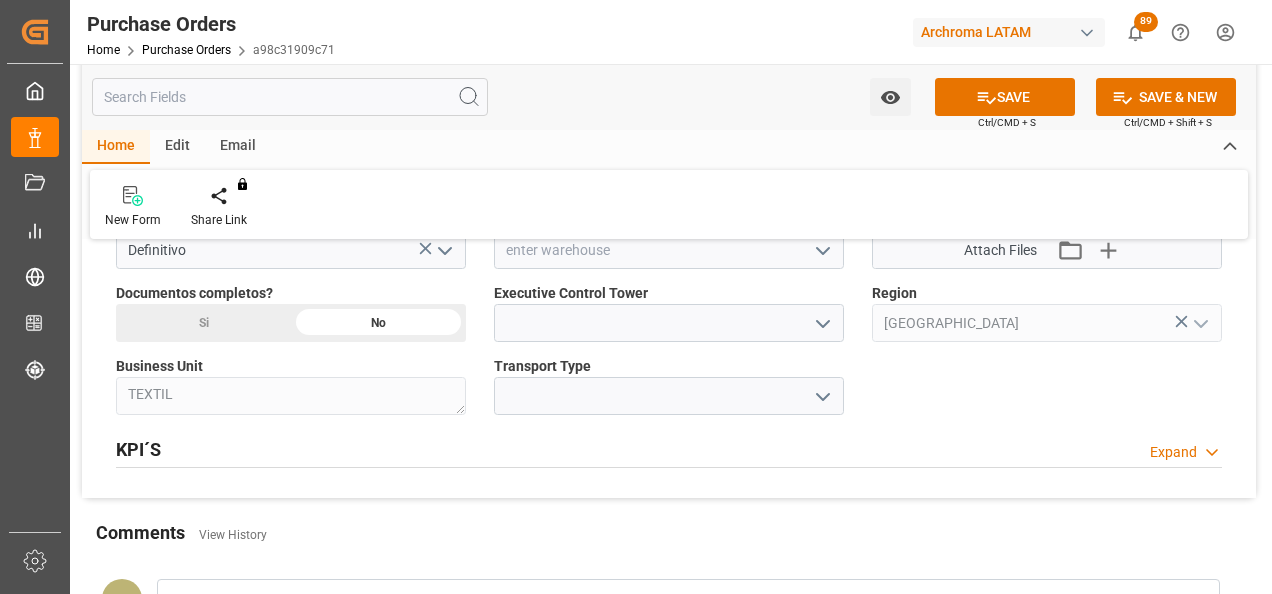 click 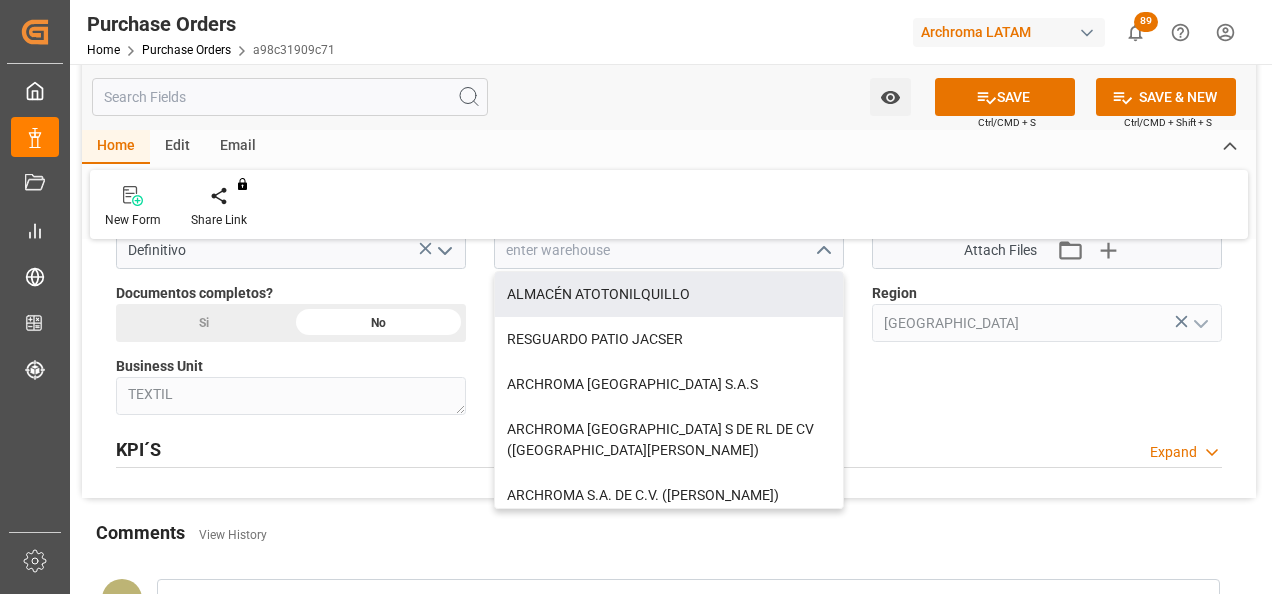 click on "ALMACÉN ATOTONILQUILLO" at bounding box center [669, 294] 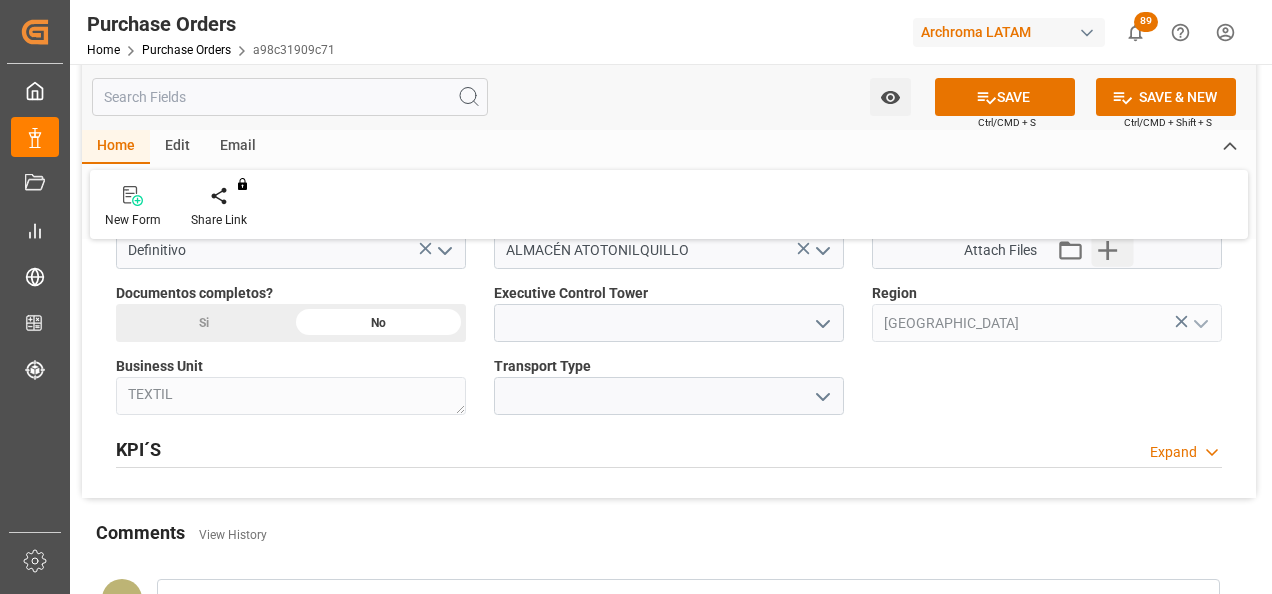 click 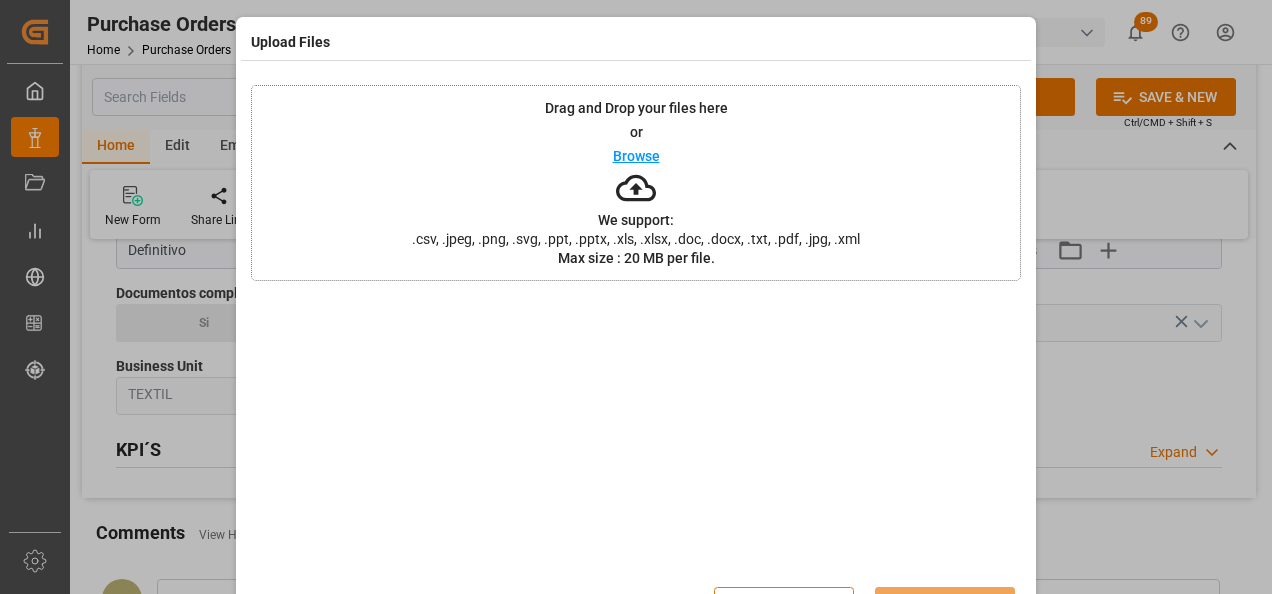 click on "Drag and Drop your files here or Browse We support: .csv, .jpeg, .png, .svg, .ppt, .pptx, .xls, .xlsx, .doc, .docx, .txt, .pdf, .jpg, .xml Max size : 20 MB per file." at bounding box center (636, 183) 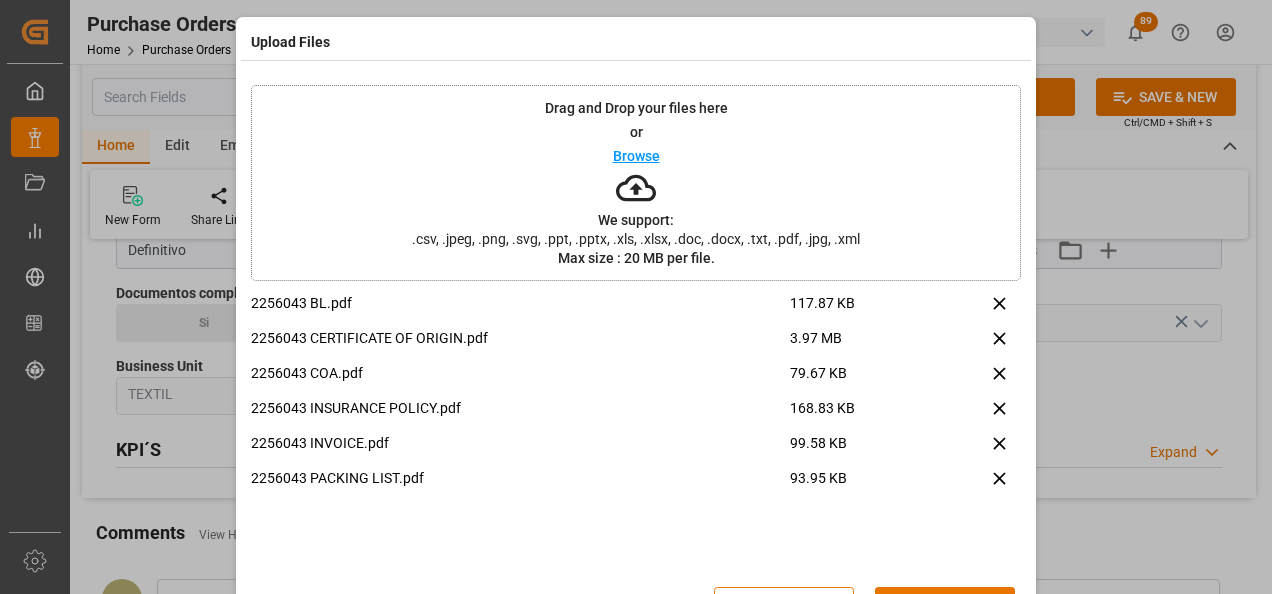 click on "Upload" at bounding box center (945, 606) 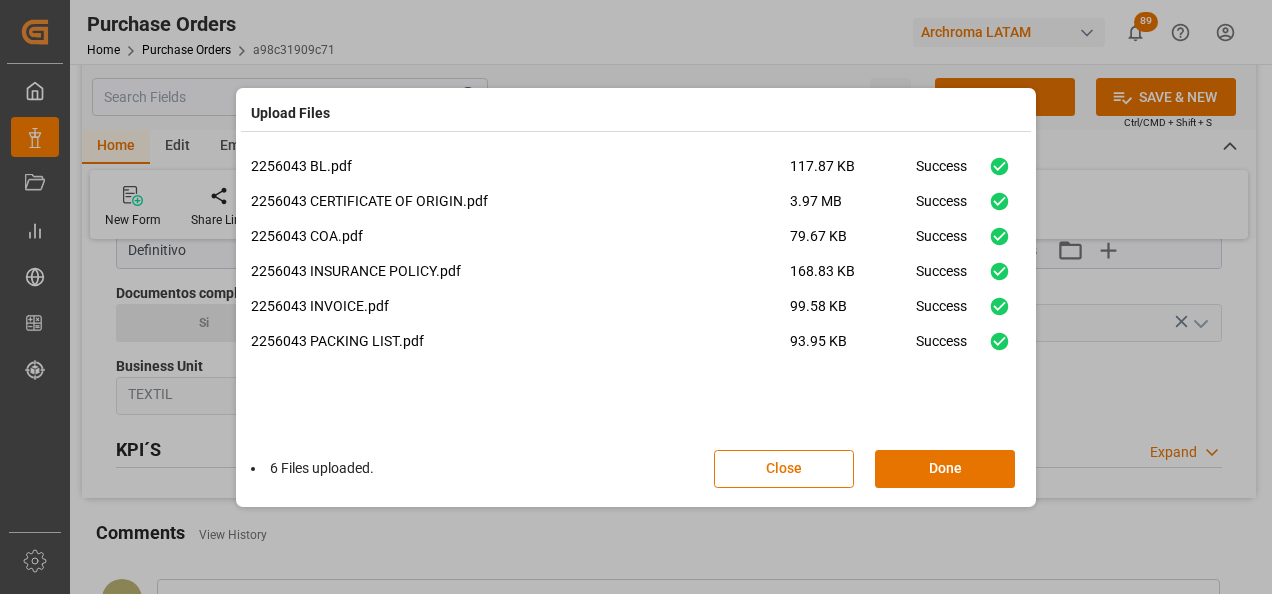 click on "Done" at bounding box center [945, 469] 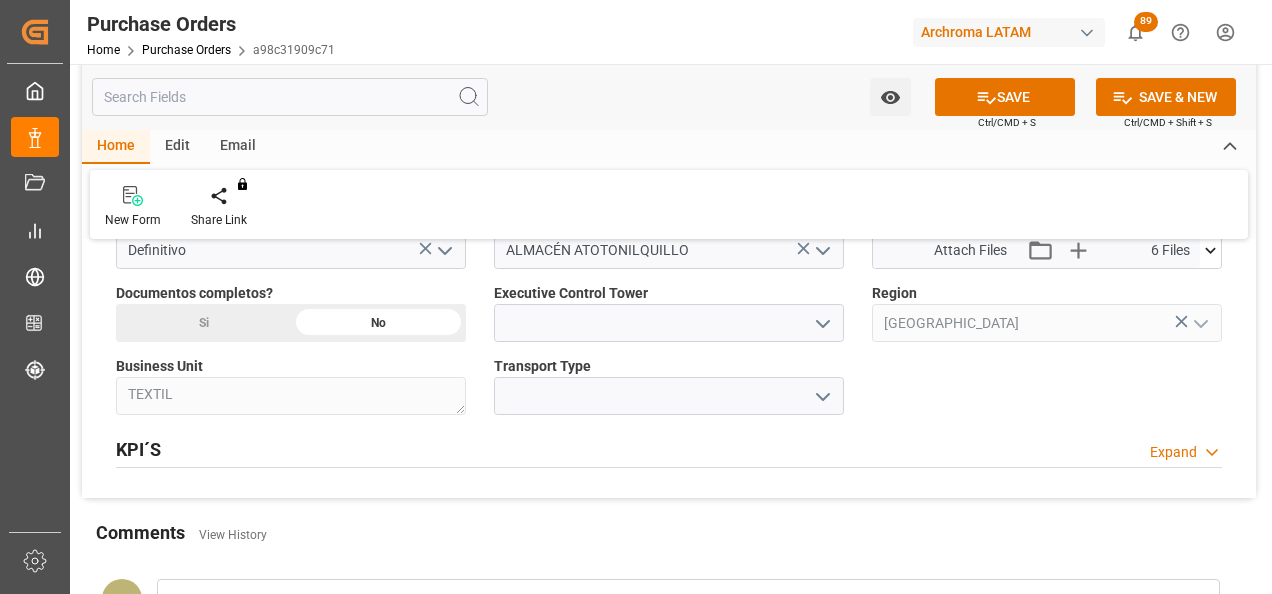 click on "Si" at bounding box center (203, -367) 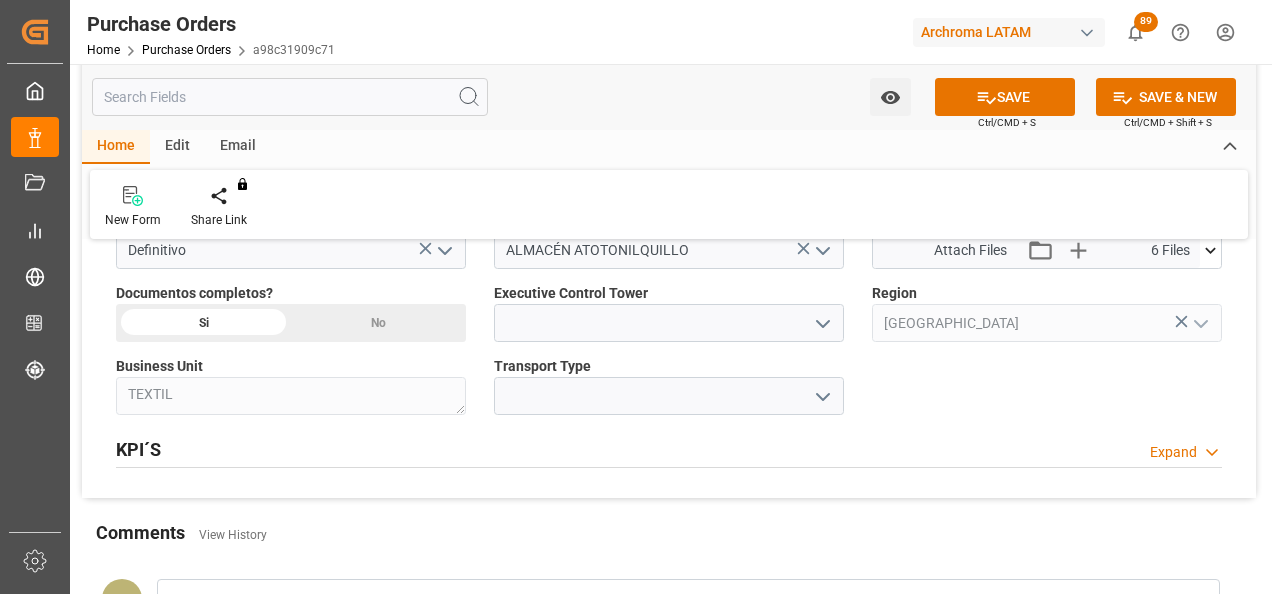 click 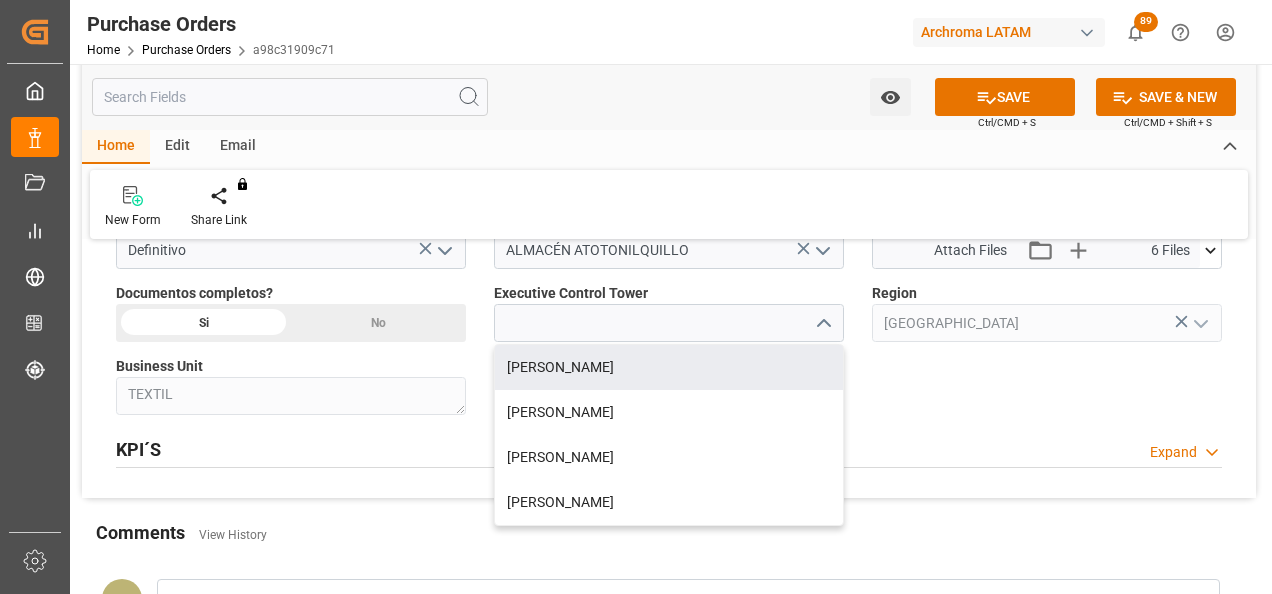 click on "[PERSON_NAME]" at bounding box center [669, 367] 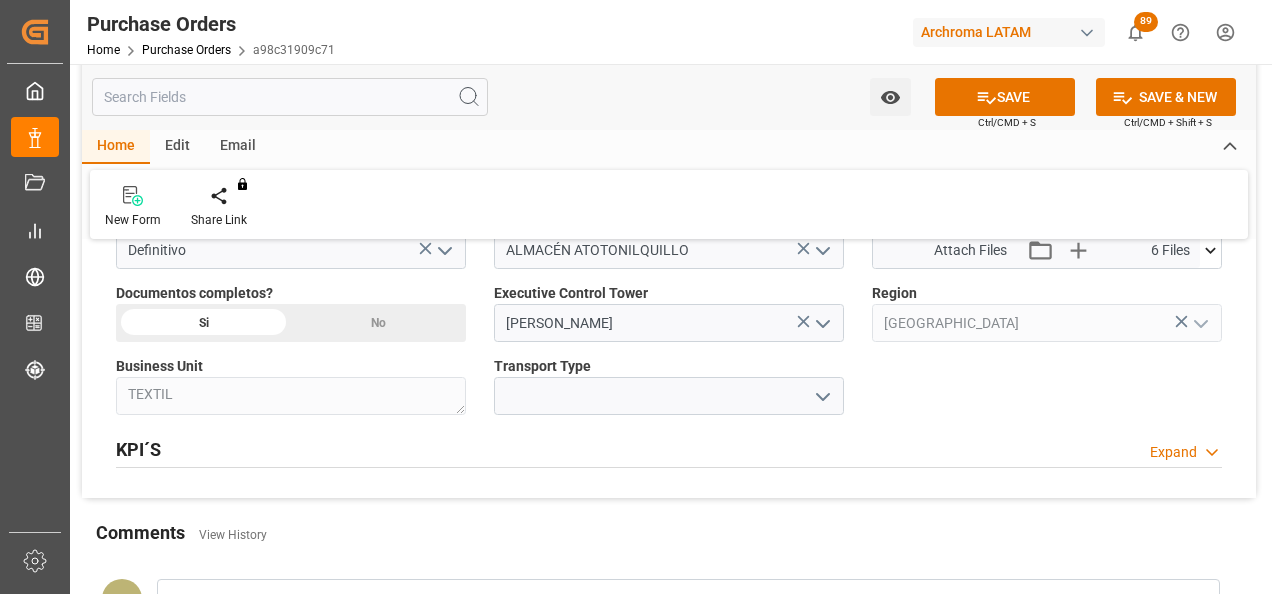 click 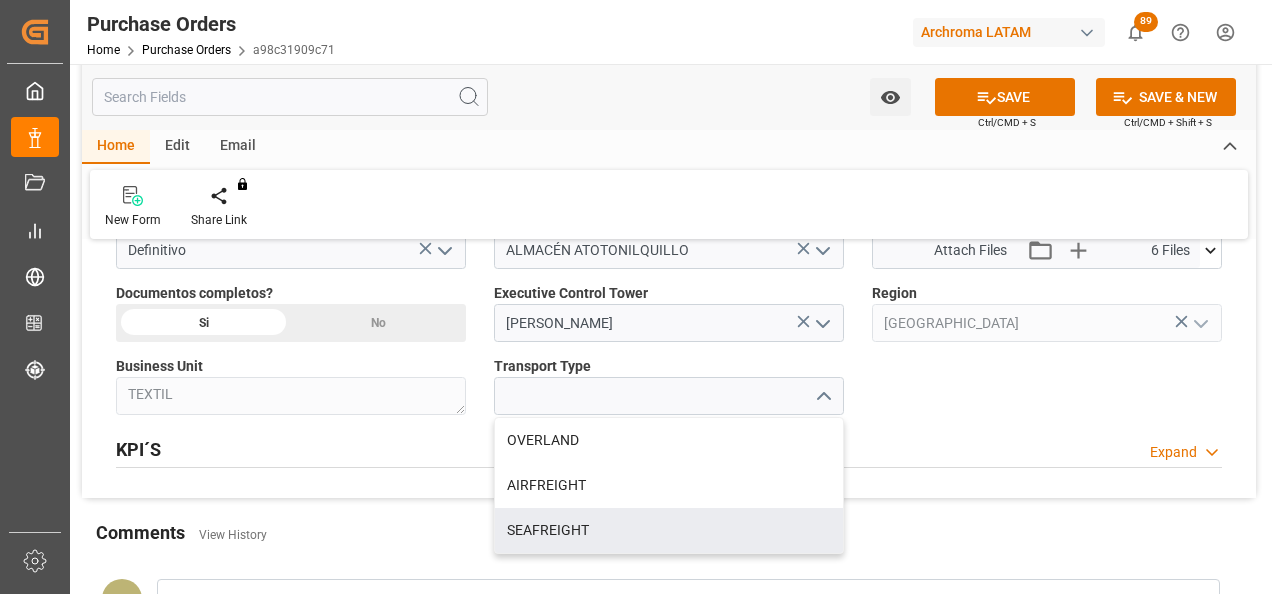 click on "SEAFREIGHT" at bounding box center [669, 530] 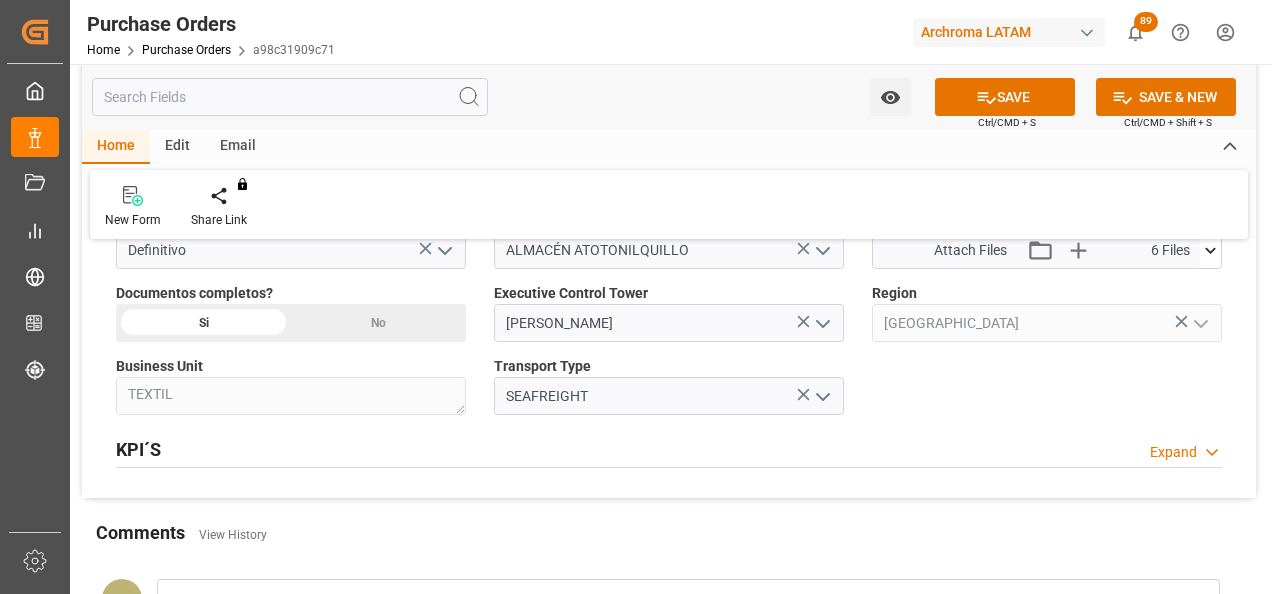 scroll, scrollTop: 1700, scrollLeft: 0, axis: vertical 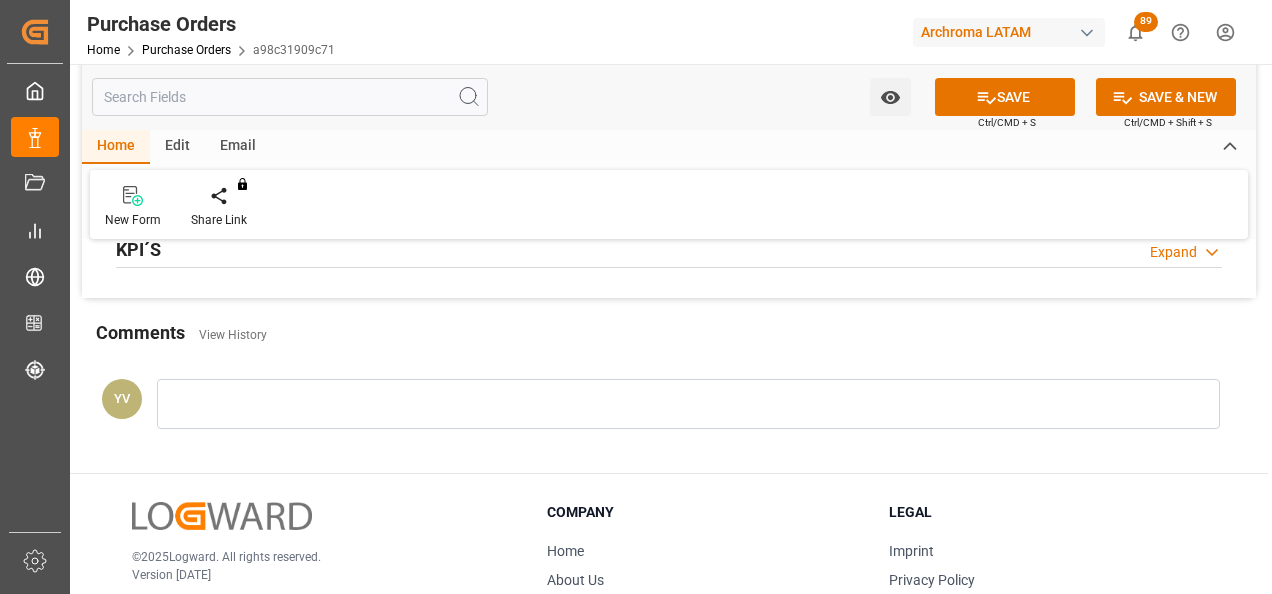 click at bounding box center [688, 404] 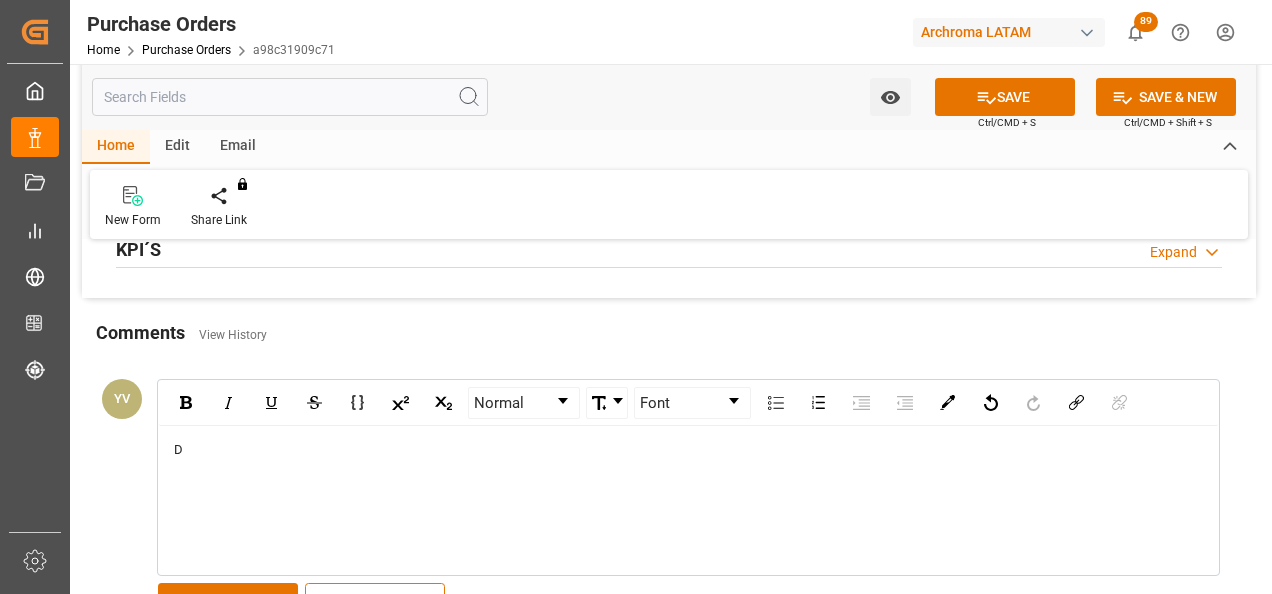 type 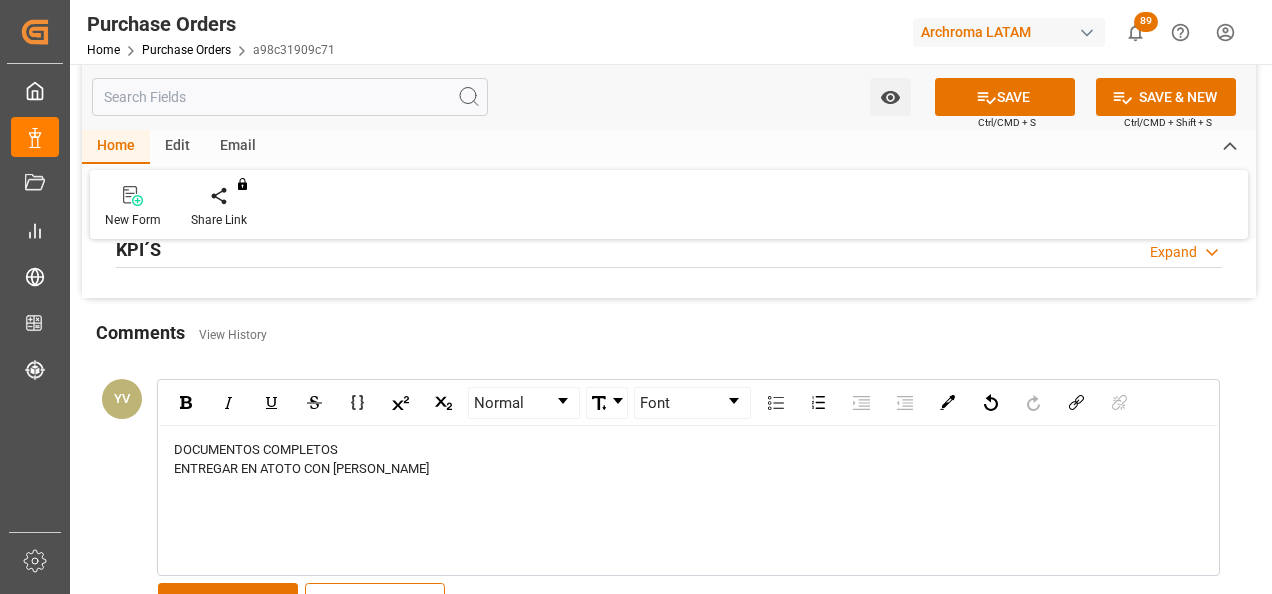 click on "SAVE" at bounding box center [228, 602] 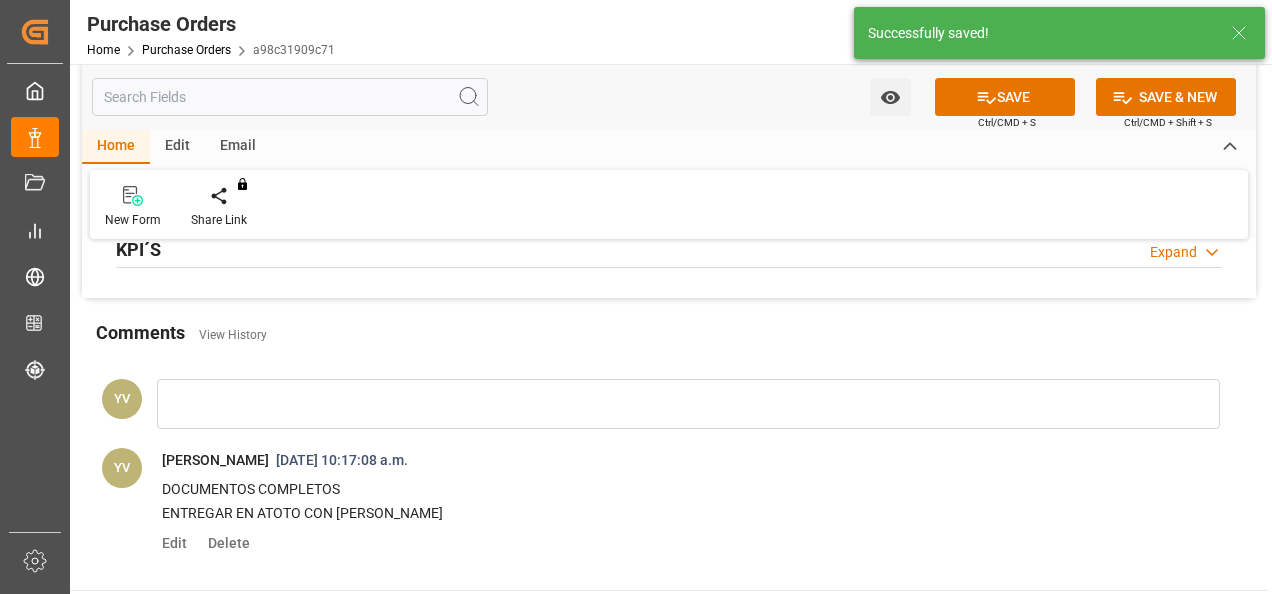 click on "Watch Option" at bounding box center (890, 97) 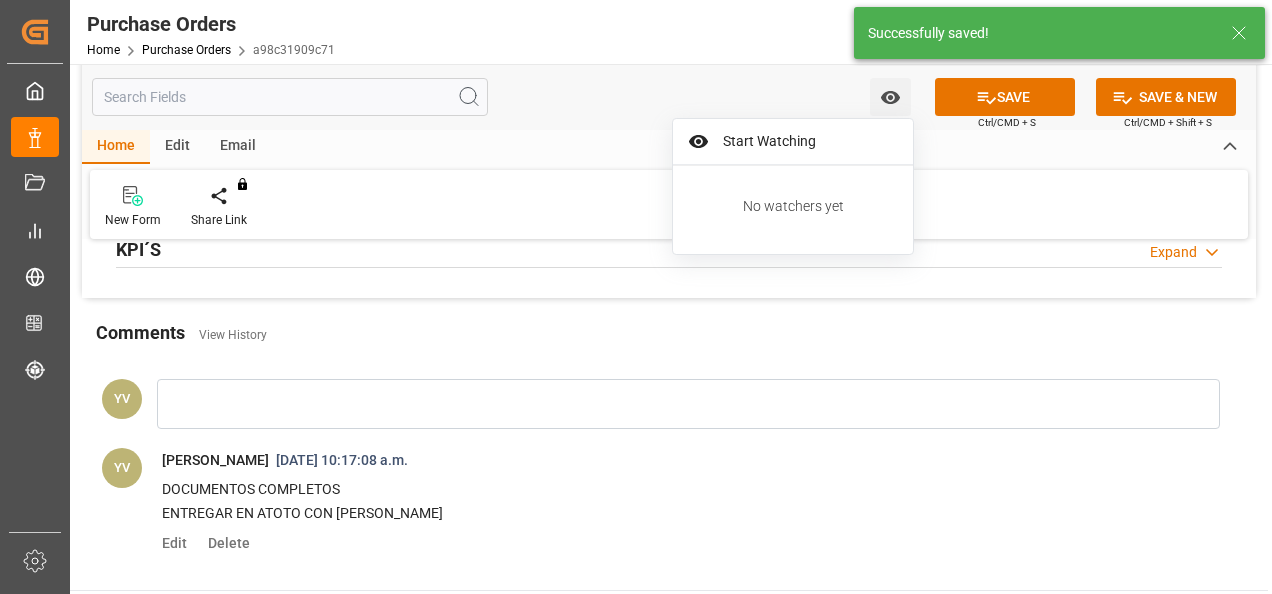 click on "Start Watching" at bounding box center (807, 141) 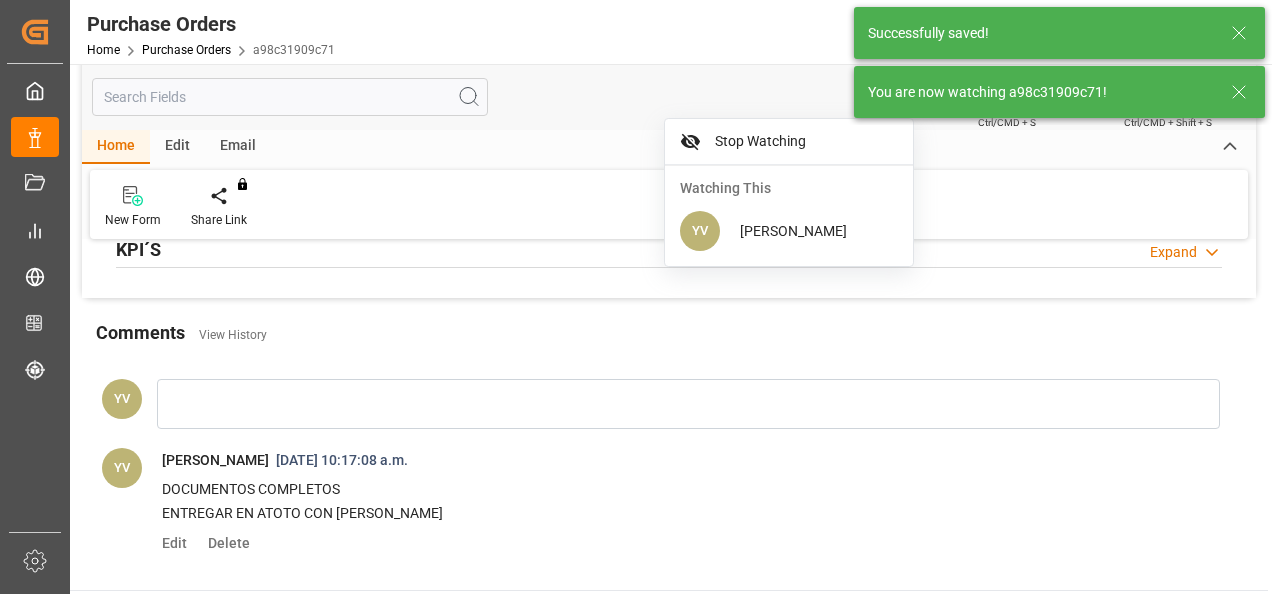 click 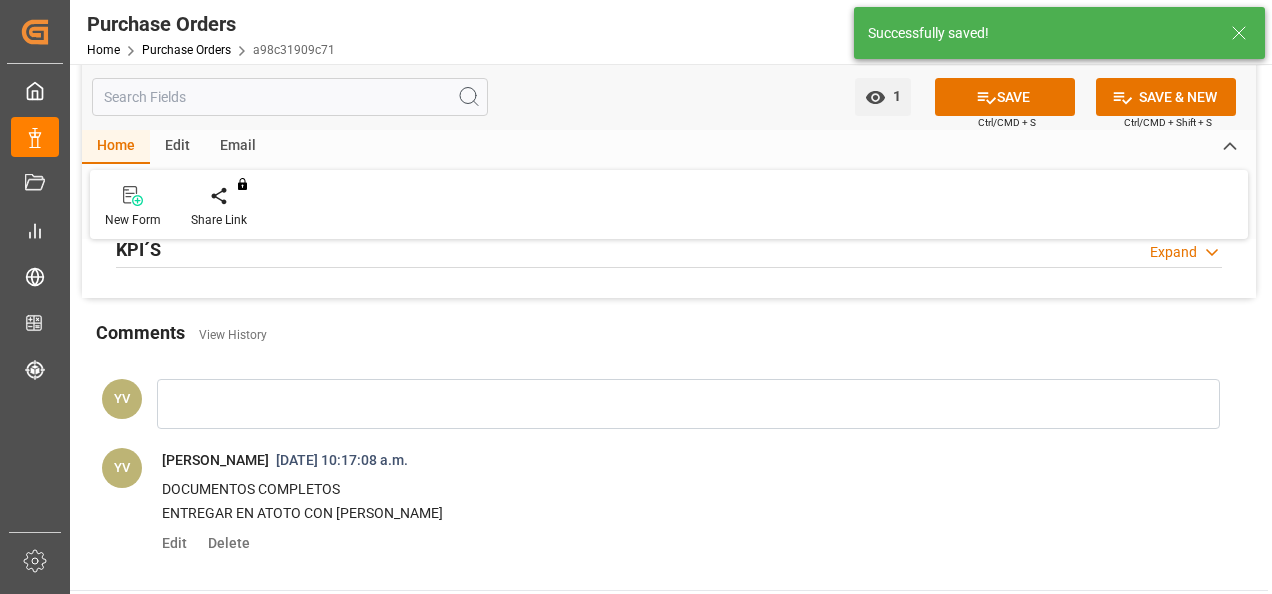 click 